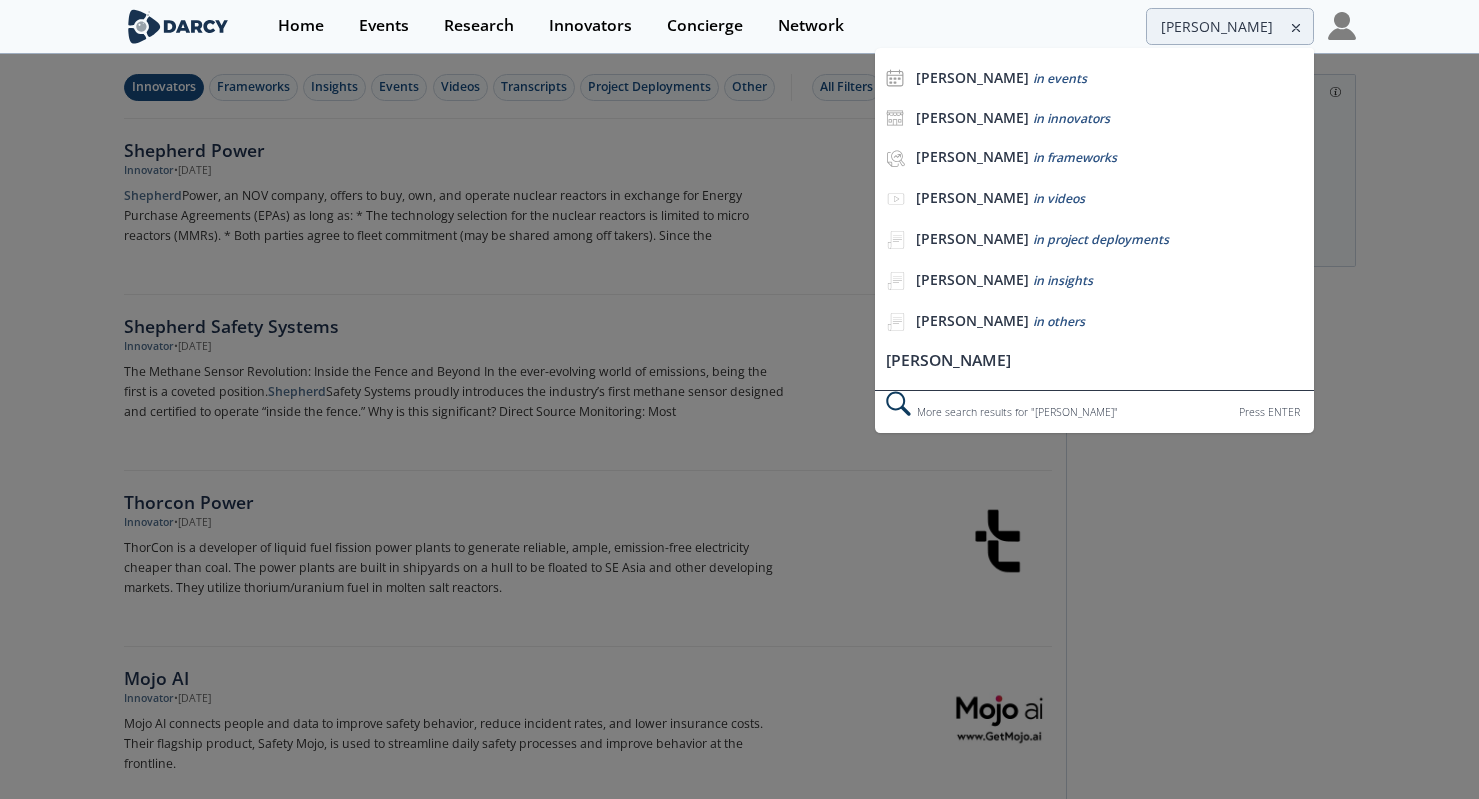 scroll, scrollTop: 0, scrollLeft: 0, axis: both 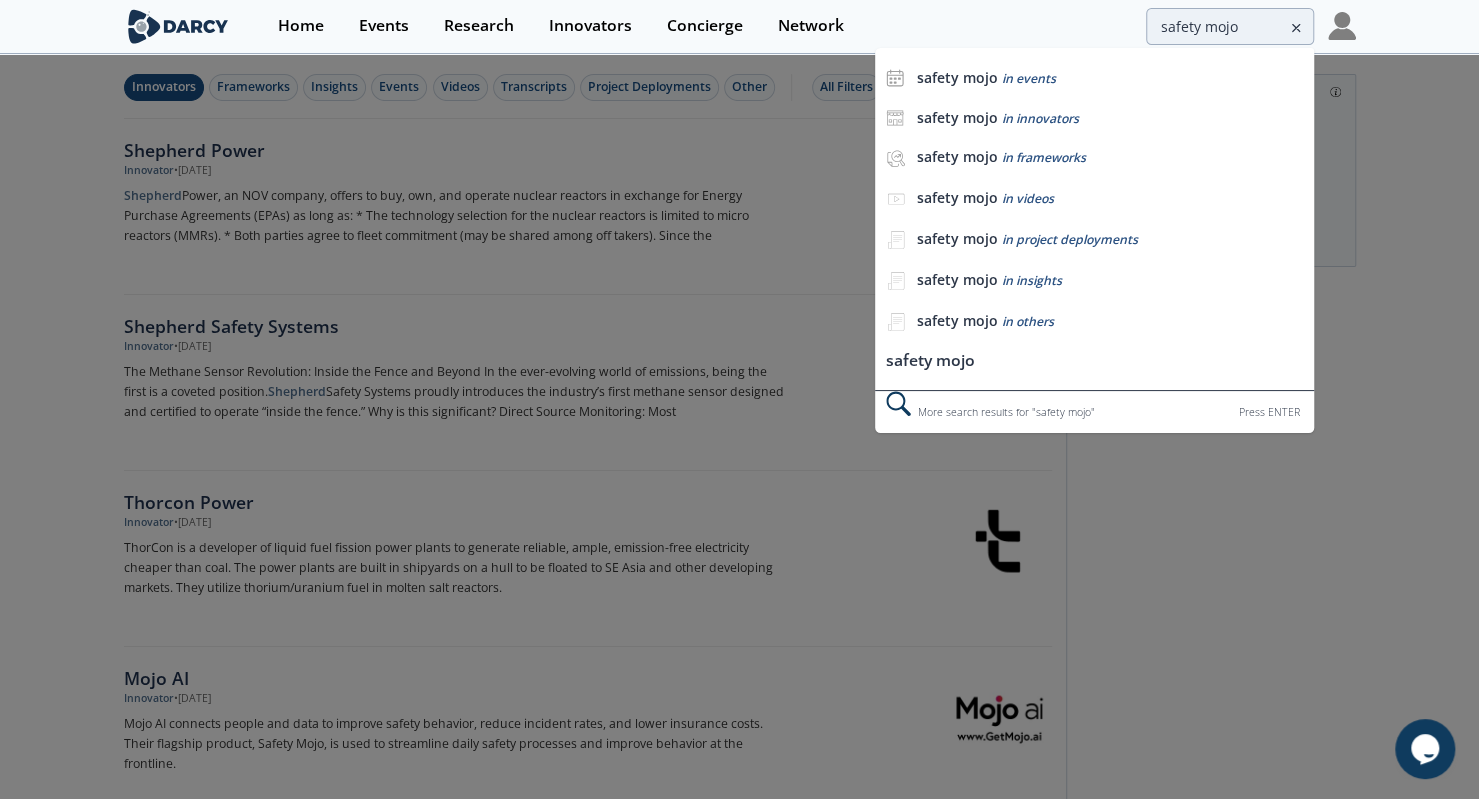 type on "safety mojo" 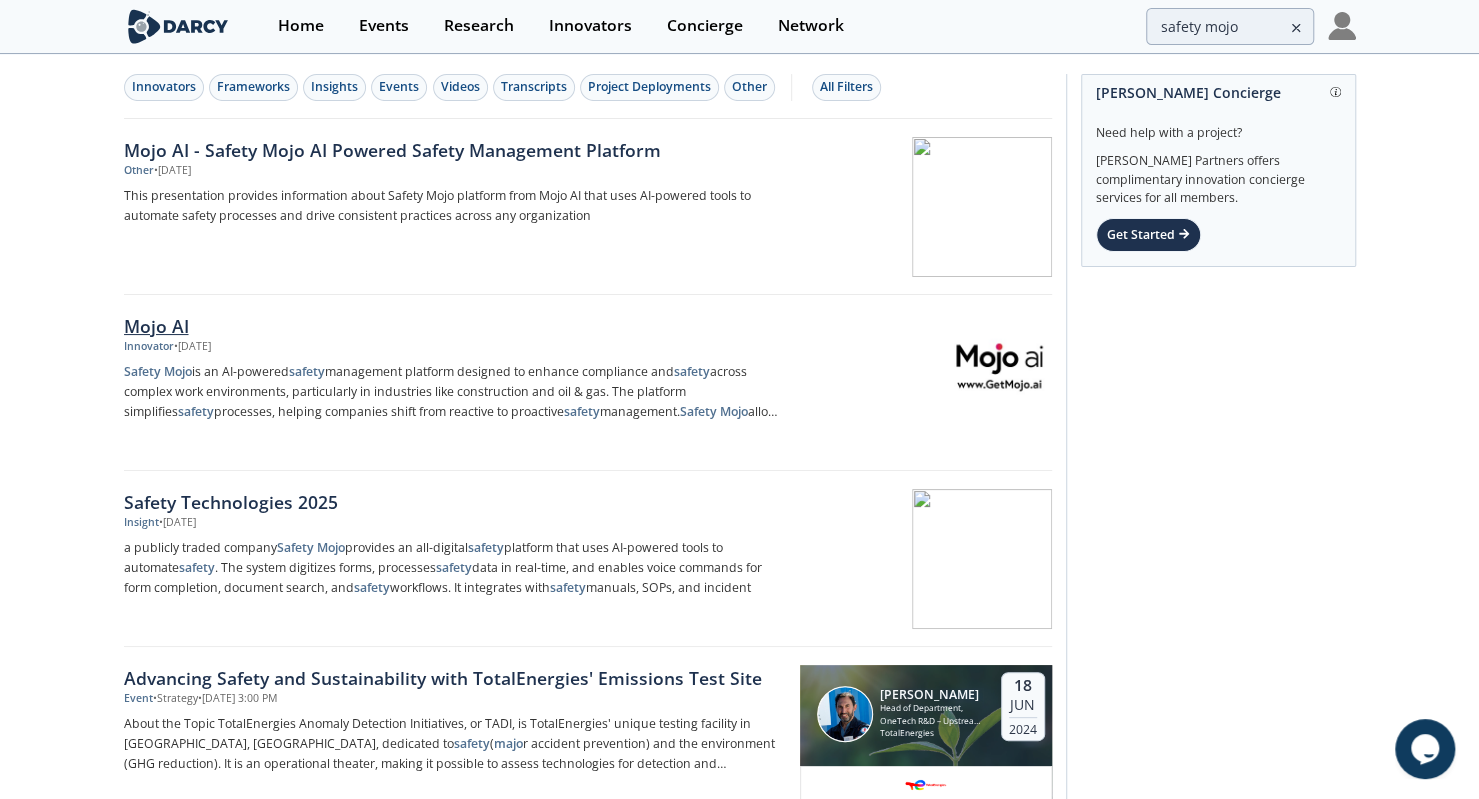 click on "Mojo AI" at bounding box center [455, 326] 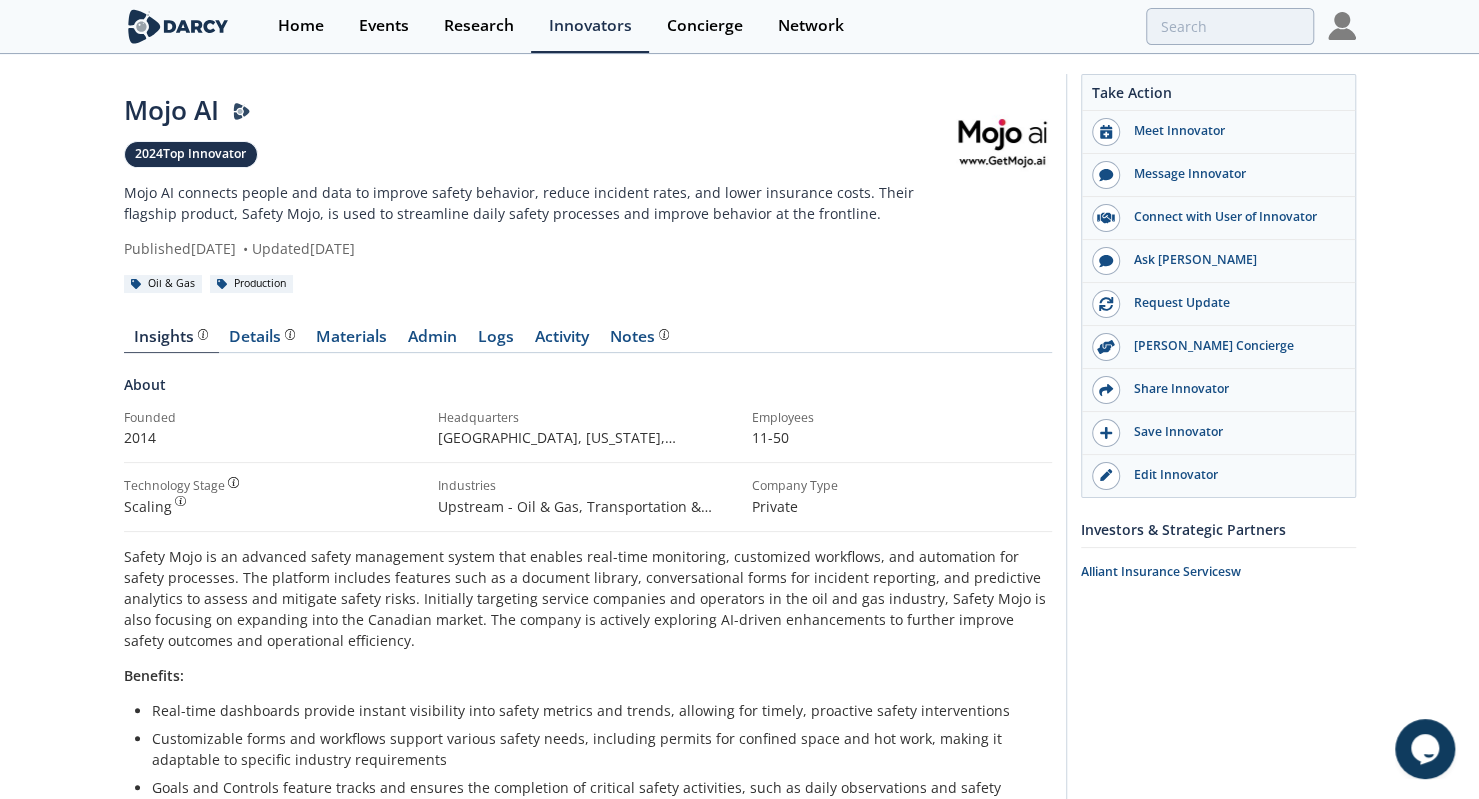 click on "Materials" at bounding box center [352, 341] 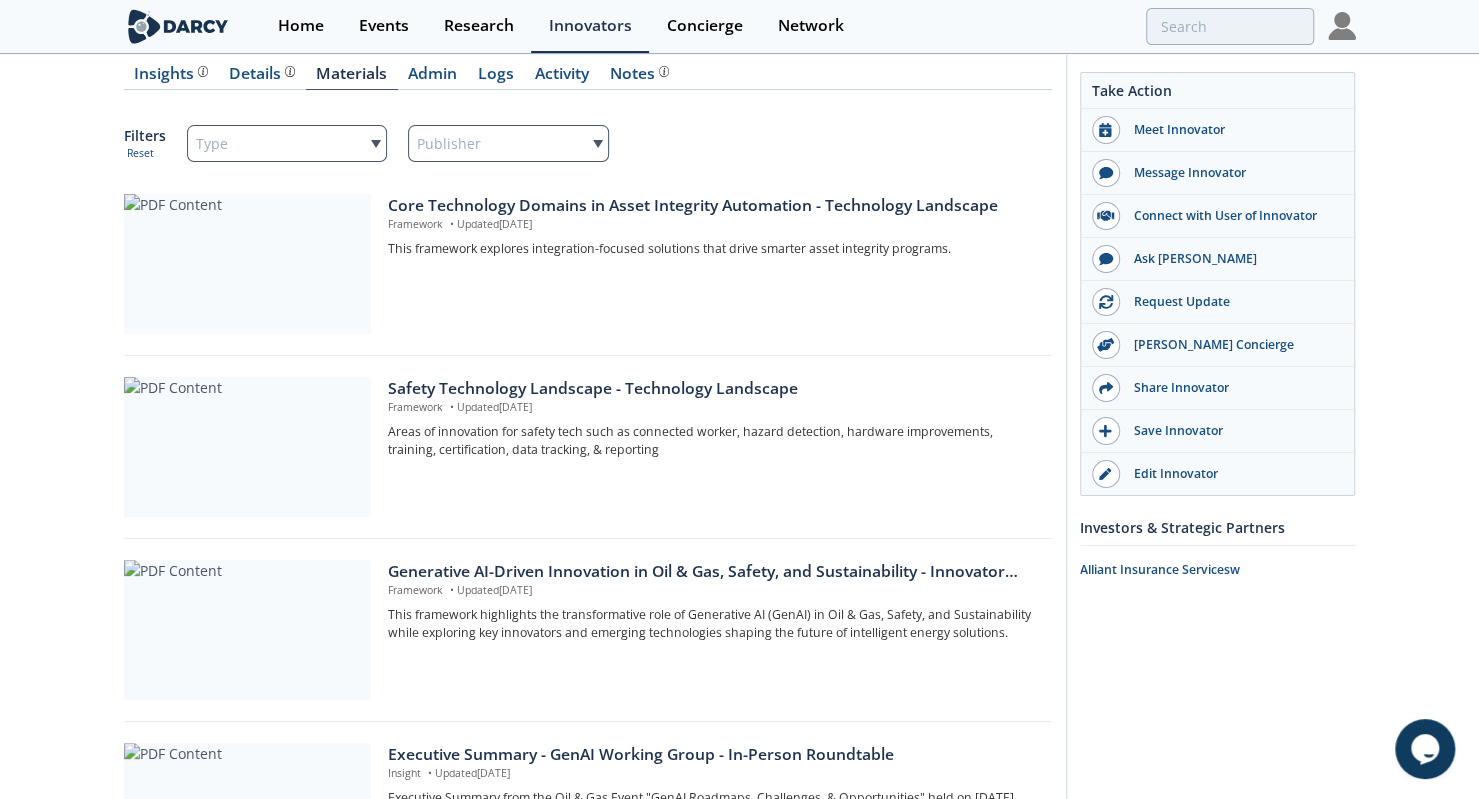 scroll, scrollTop: 264, scrollLeft: 0, axis: vertical 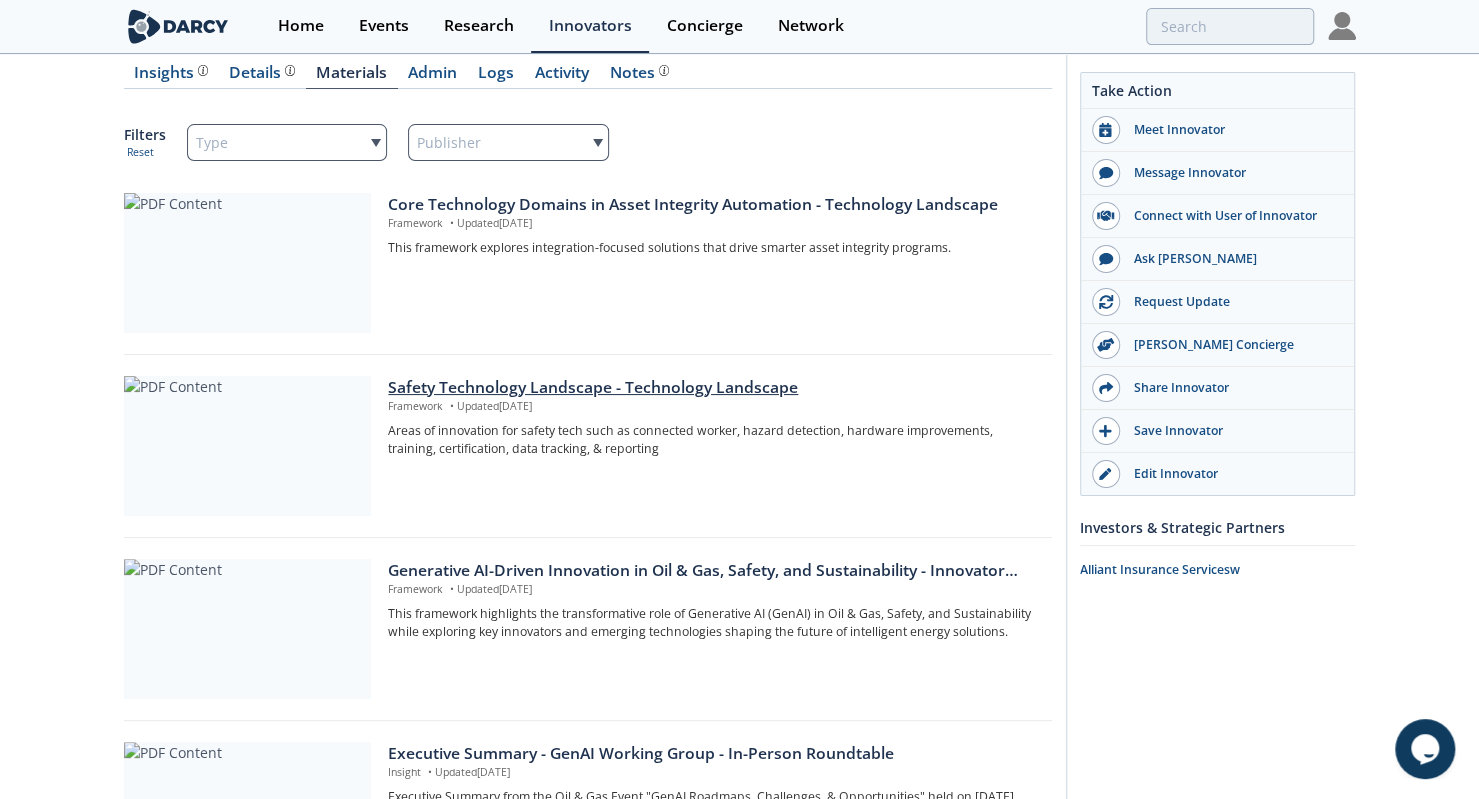 click on "Safety Technology Landscape - Technology Landscape" at bounding box center [712, 388] 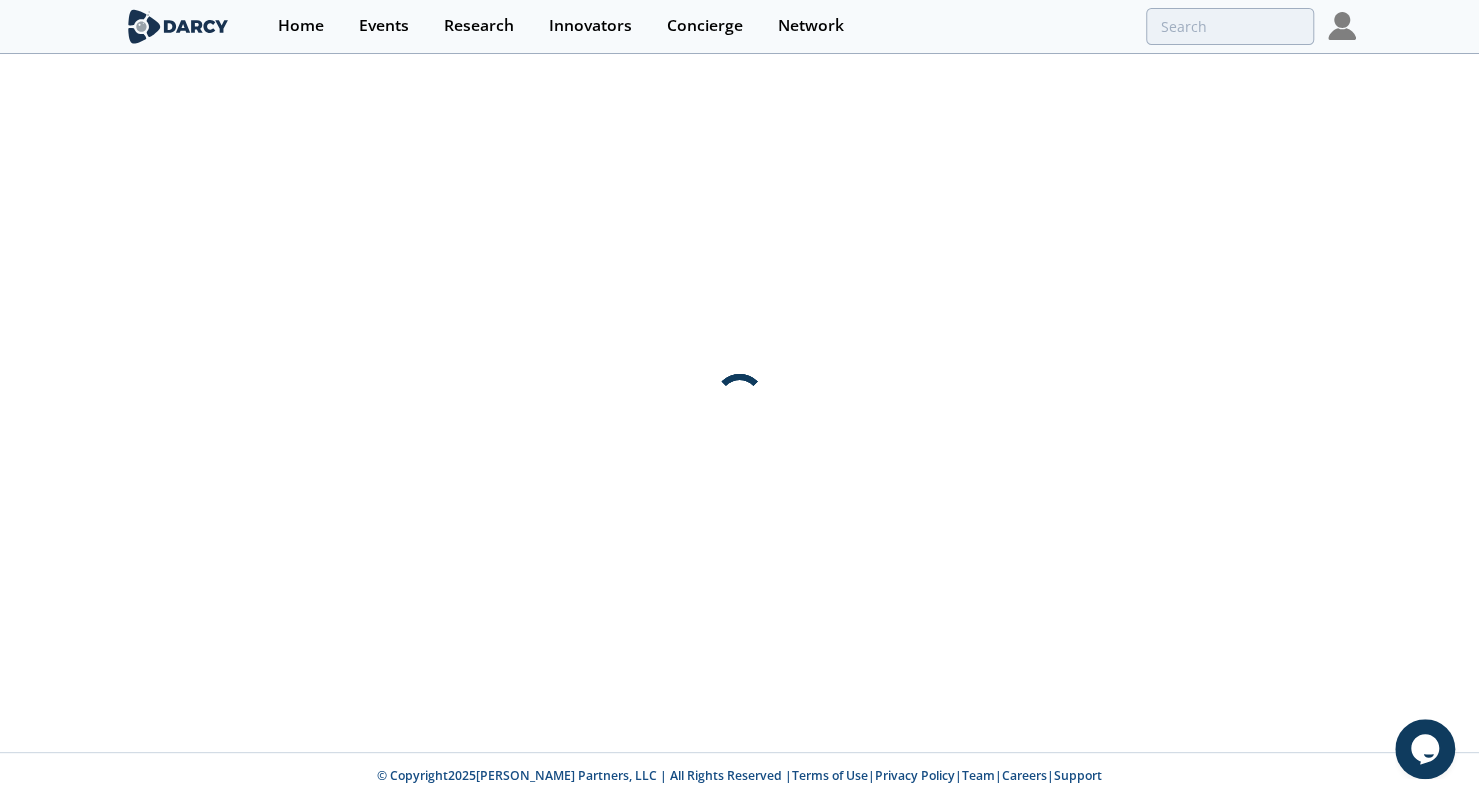 scroll, scrollTop: 0, scrollLeft: 0, axis: both 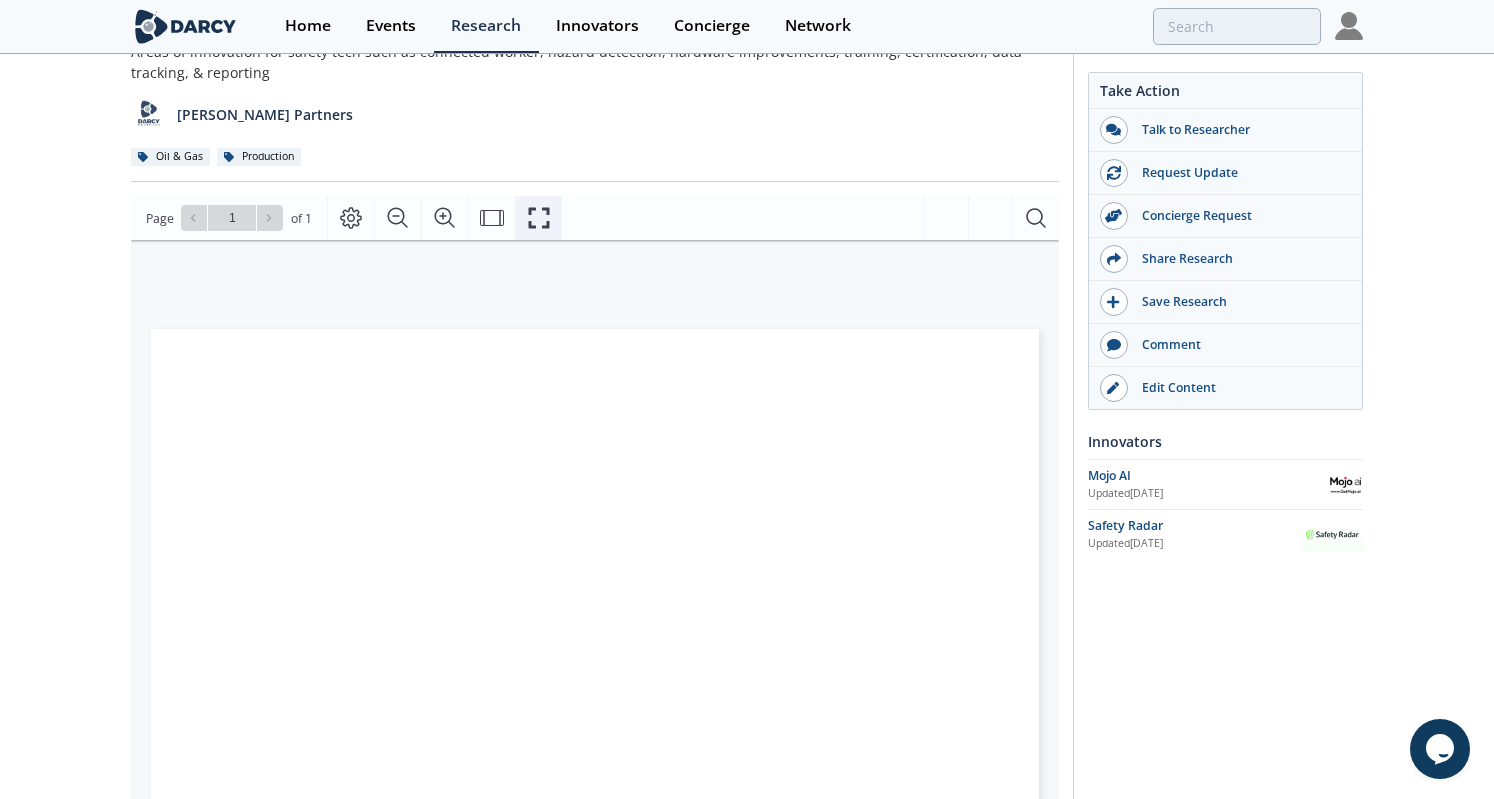 click at bounding box center (538, 218) 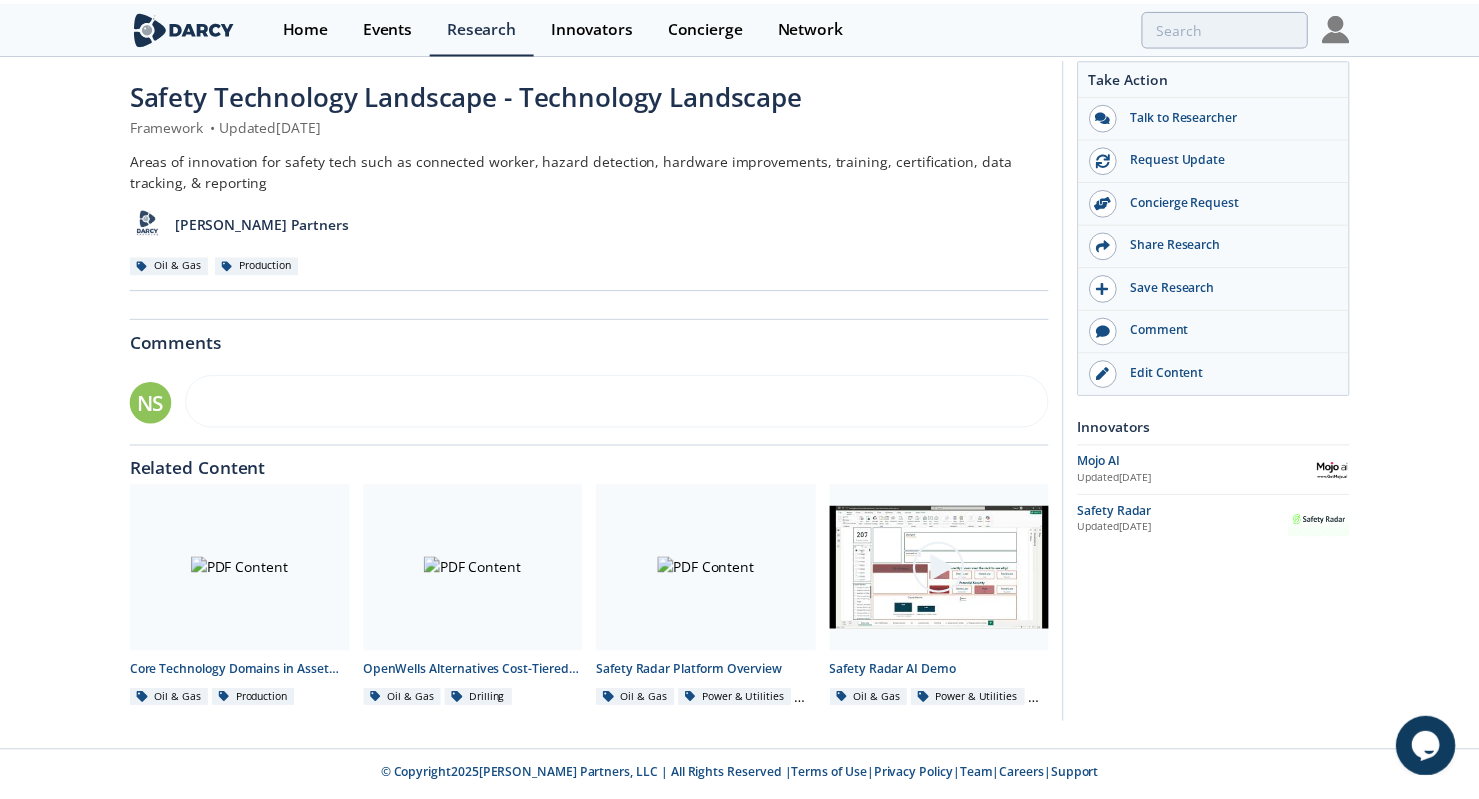 scroll, scrollTop: 0, scrollLeft: 0, axis: both 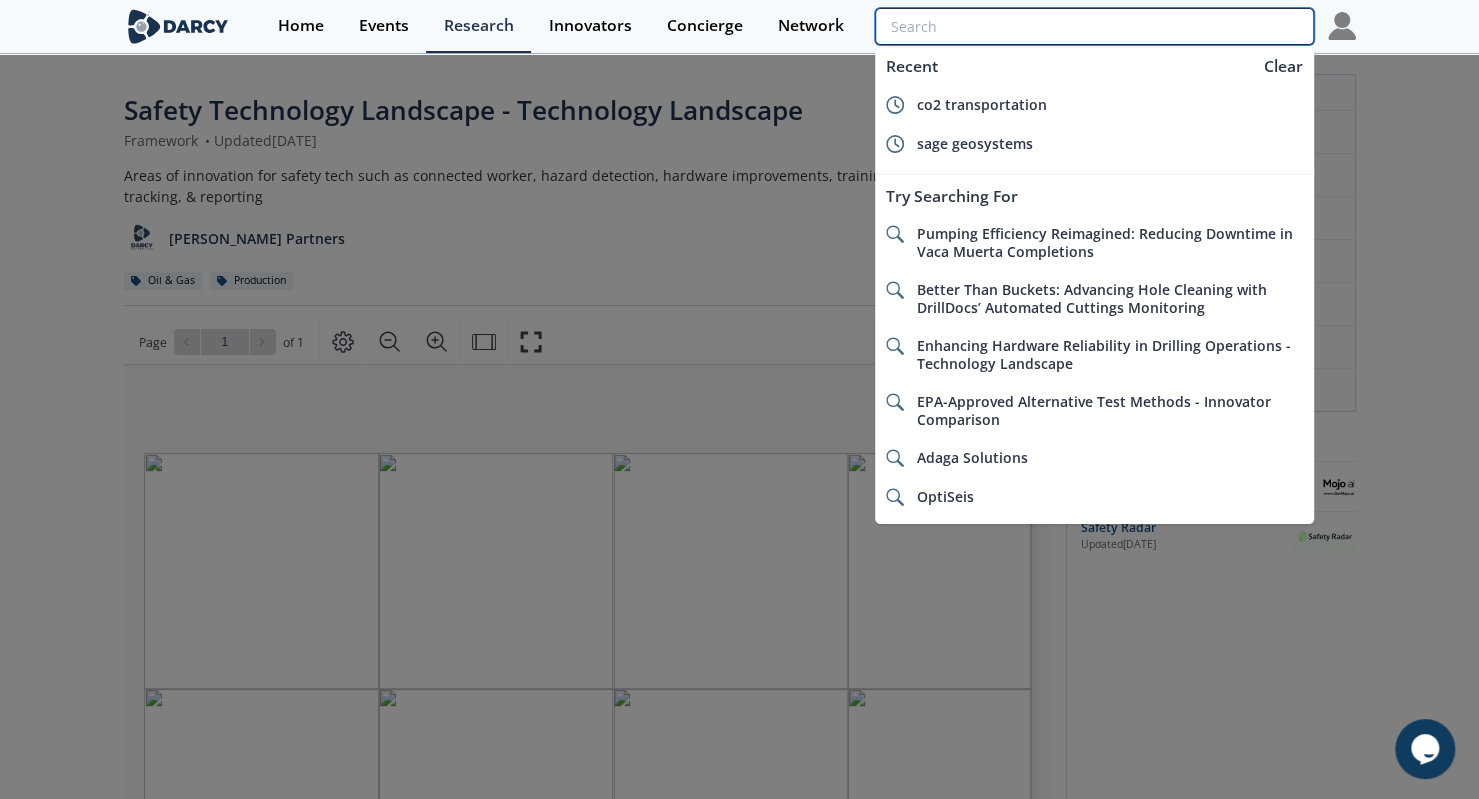 click at bounding box center (1094, 26) 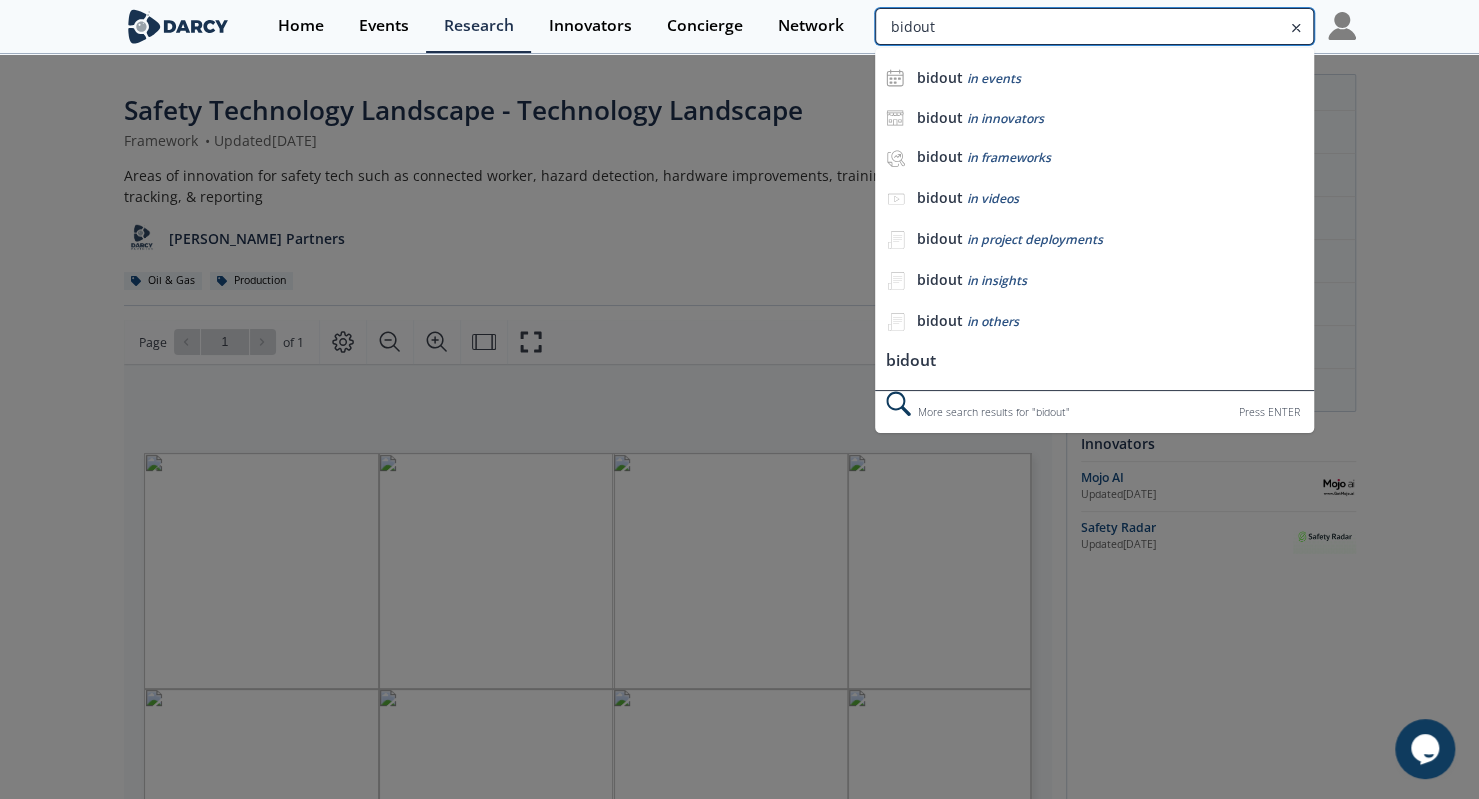 type on "bidout" 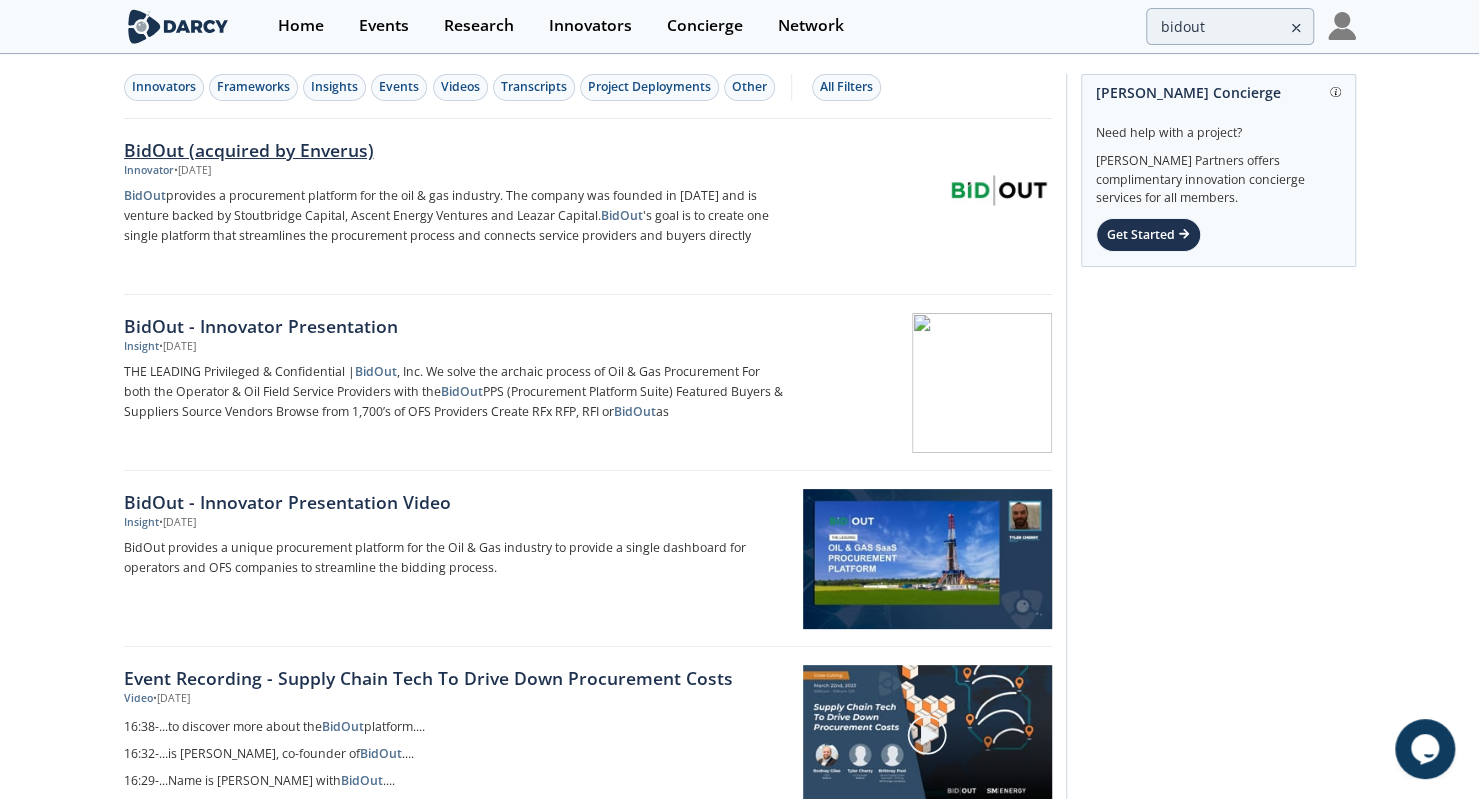 click on "BidOut  provides a procurement platform for the oil & gas industry. The company was founded in 2020 and is venture backed by Stoutbridge Capital, Ascent Energy Ventures and Leazar Capital.
BidOut 's goal is to create one single platform that streamlines the procurement process and connects service providers and buyers directly" at bounding box center [455, 216] 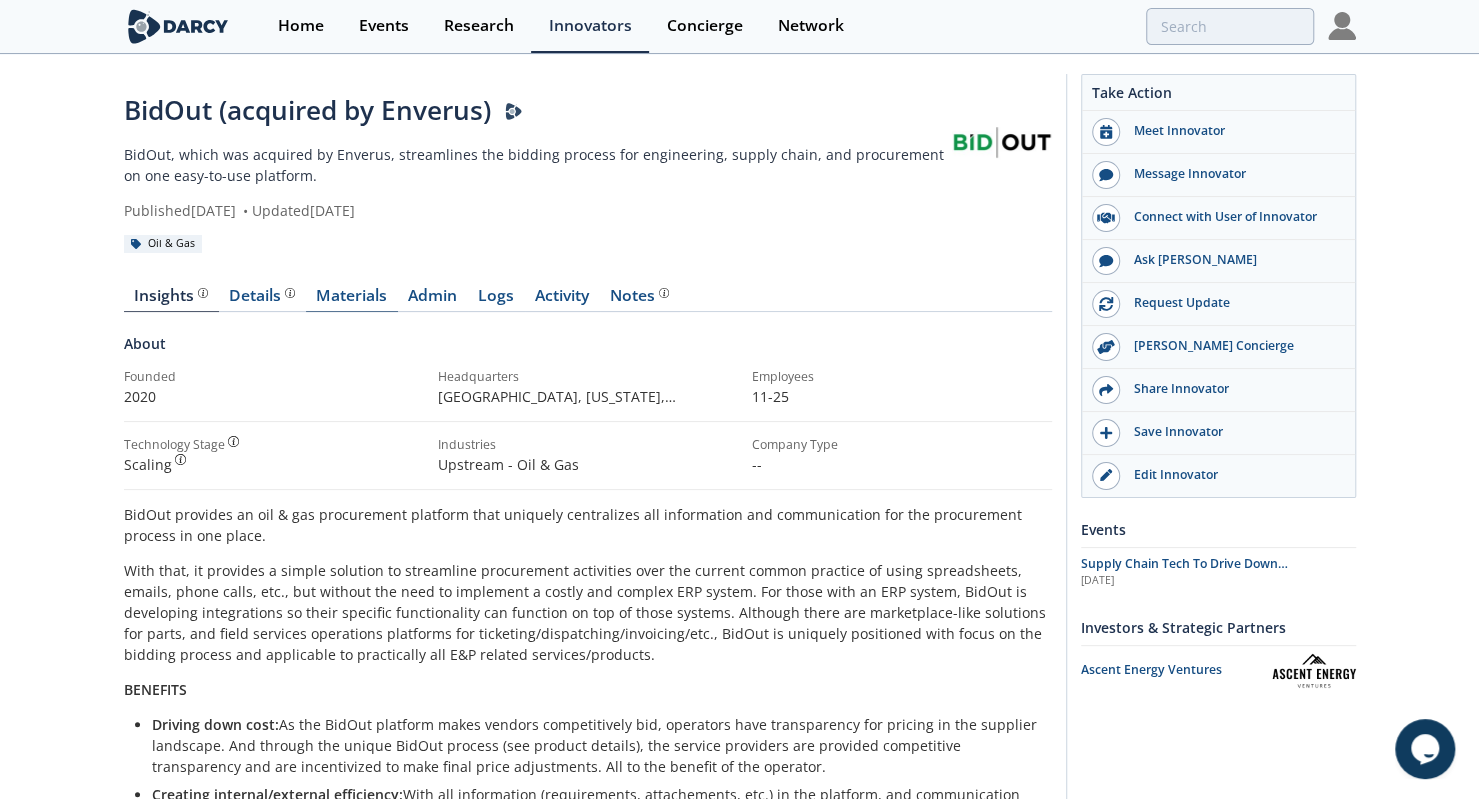 click on "Materials" at bounding box center (352, 300) 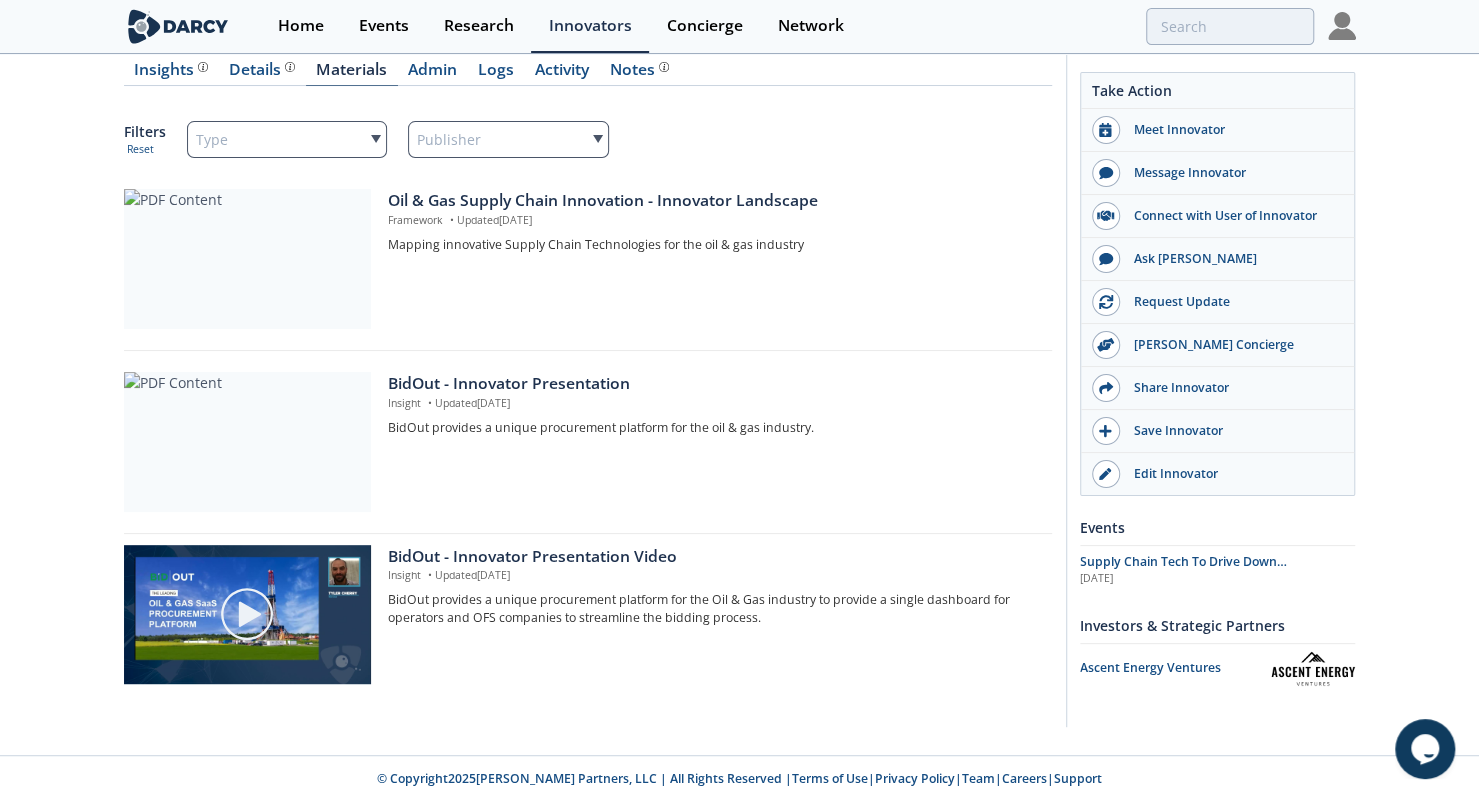 scroll, scrollTop: 226, scrollLeft: 0, axis: vertical 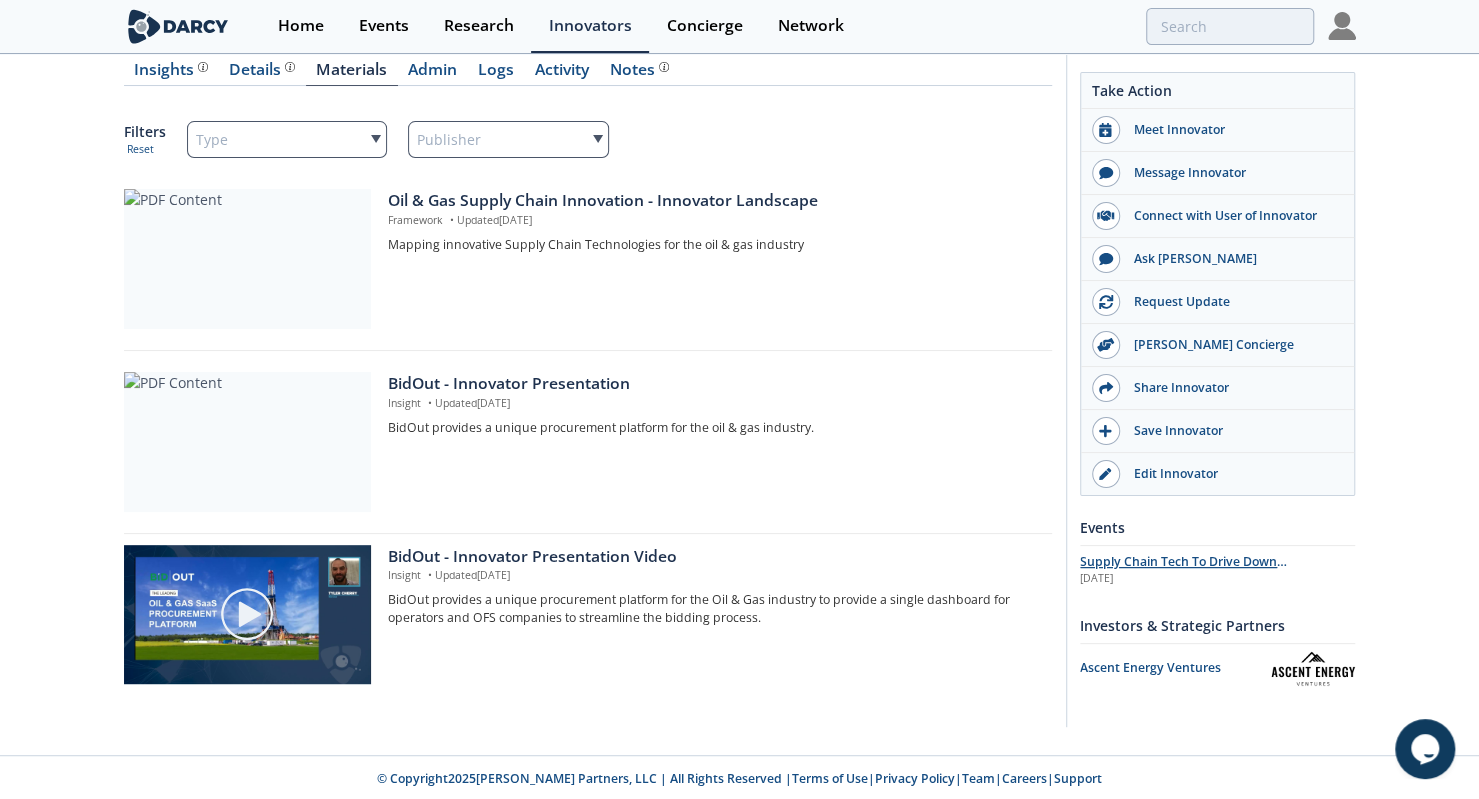 click on "Supply Chain Tech To Drive Down Procurement Costs" at bounding box center [1183, 570] 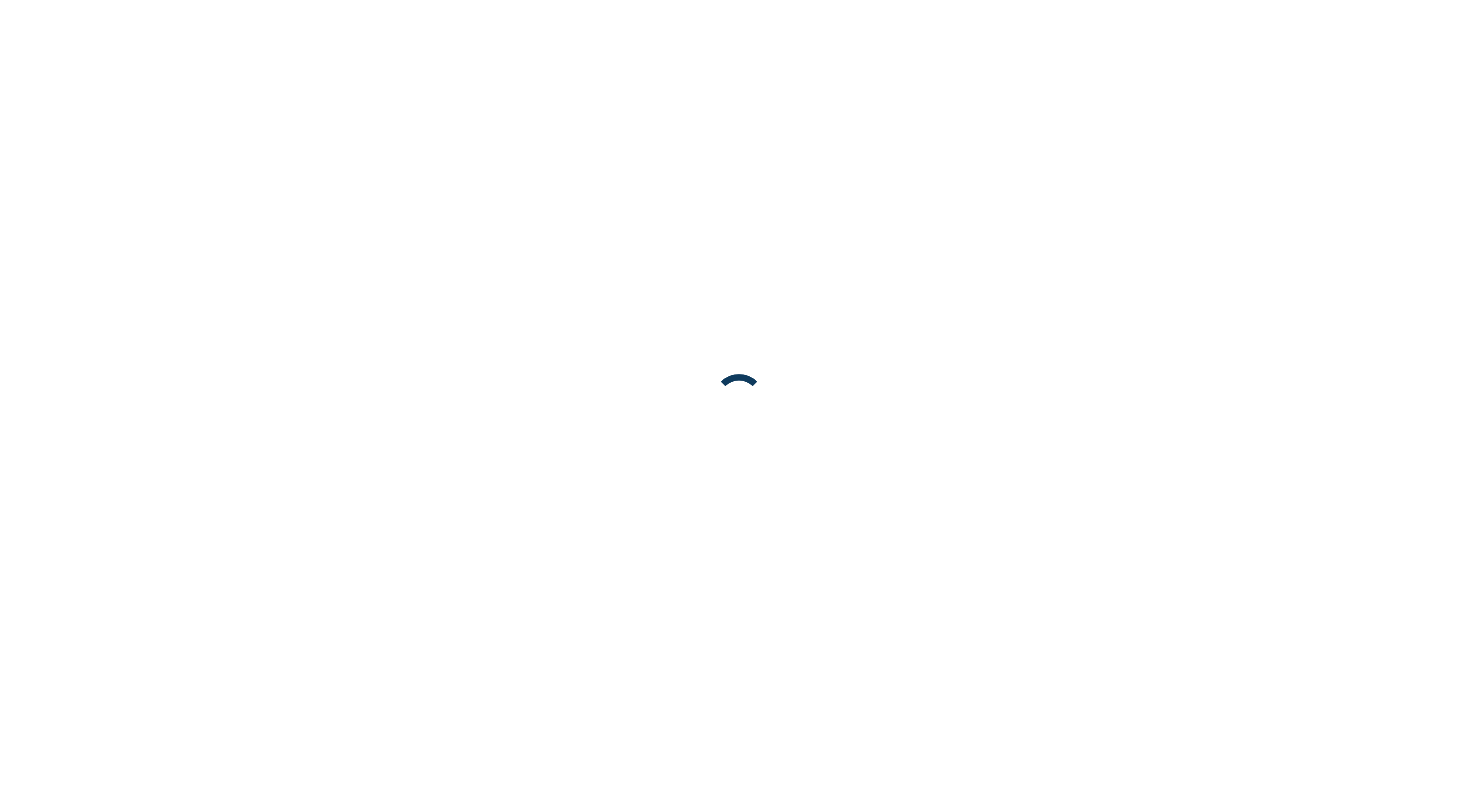 scroll, scrollTop: 0, scrollLeft: 0, axis: both 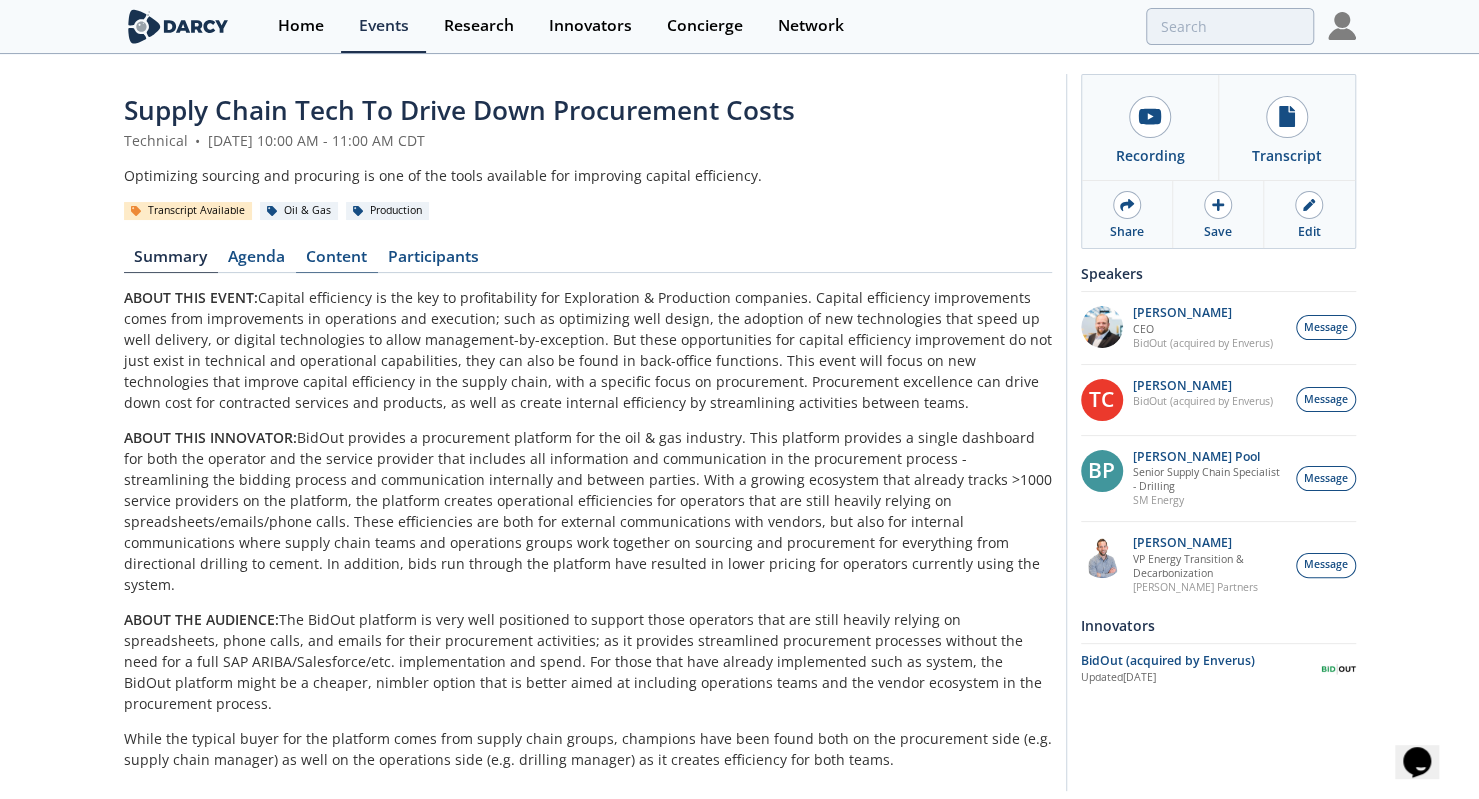 click on "Content" at bounding box center [337, 261] 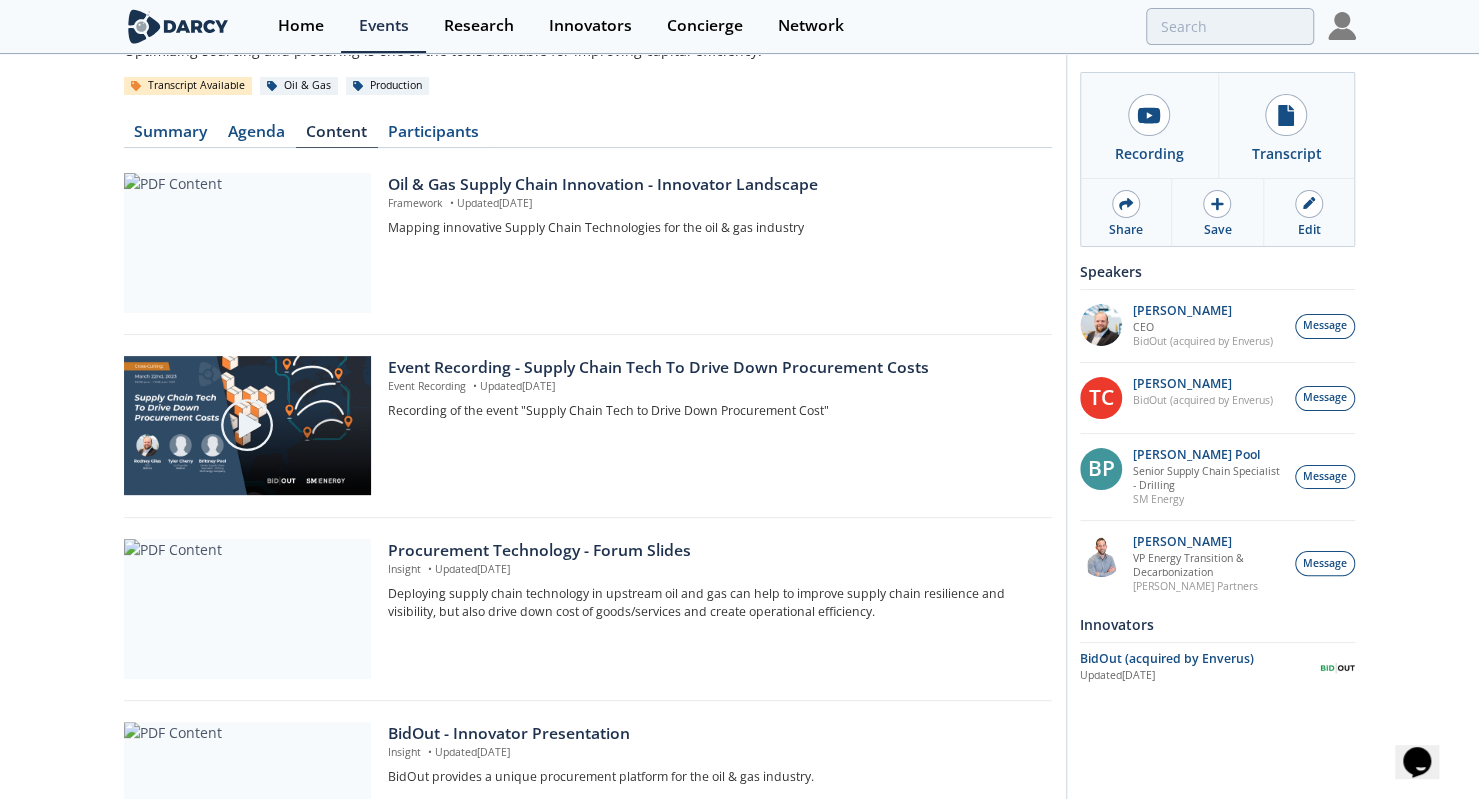 scroll, scrollTop: 118, scrollLeft: 0, axis: vertical 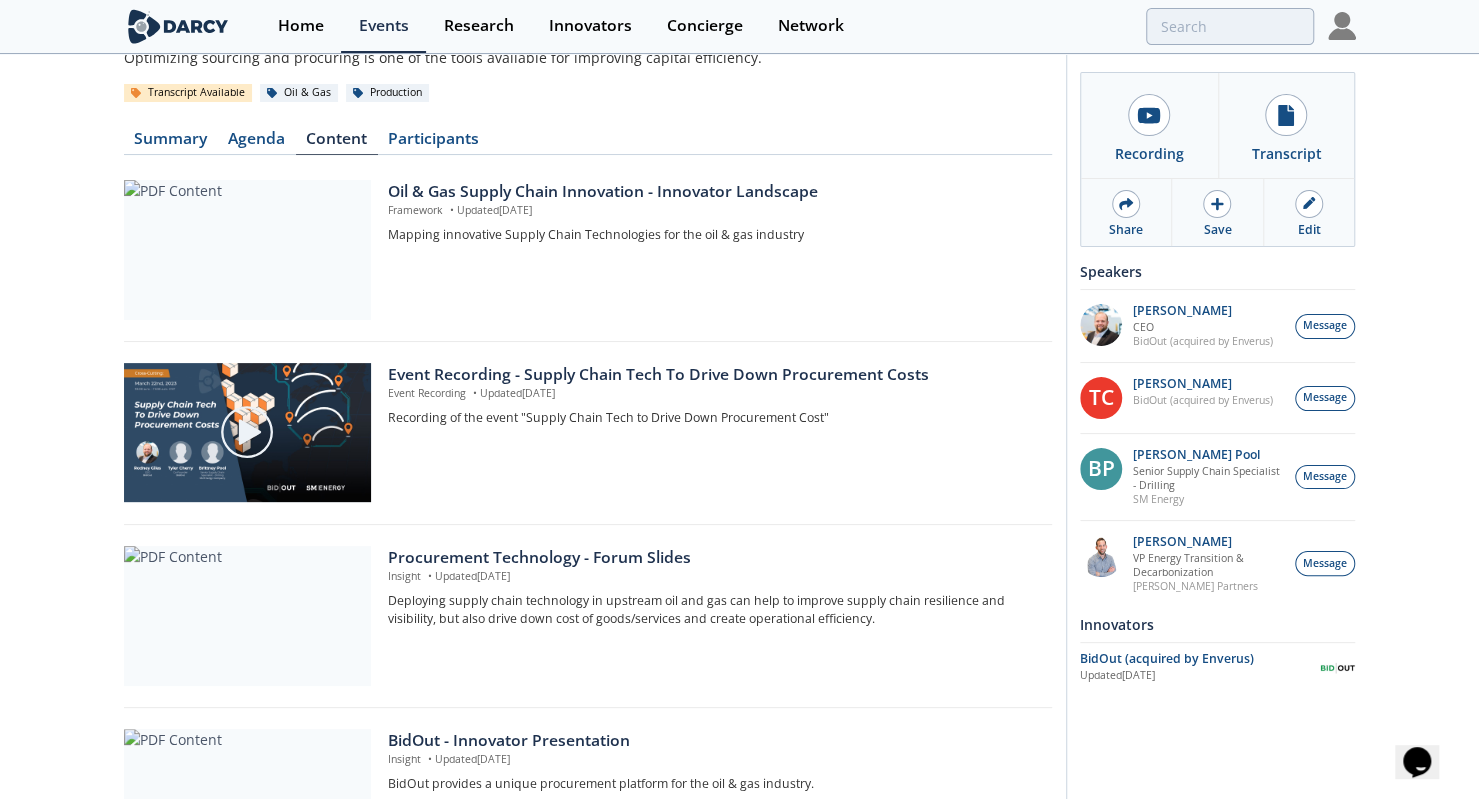 click on "Framework
•
Updated  Apr 21, 2023" at bounding box center (712, 211) 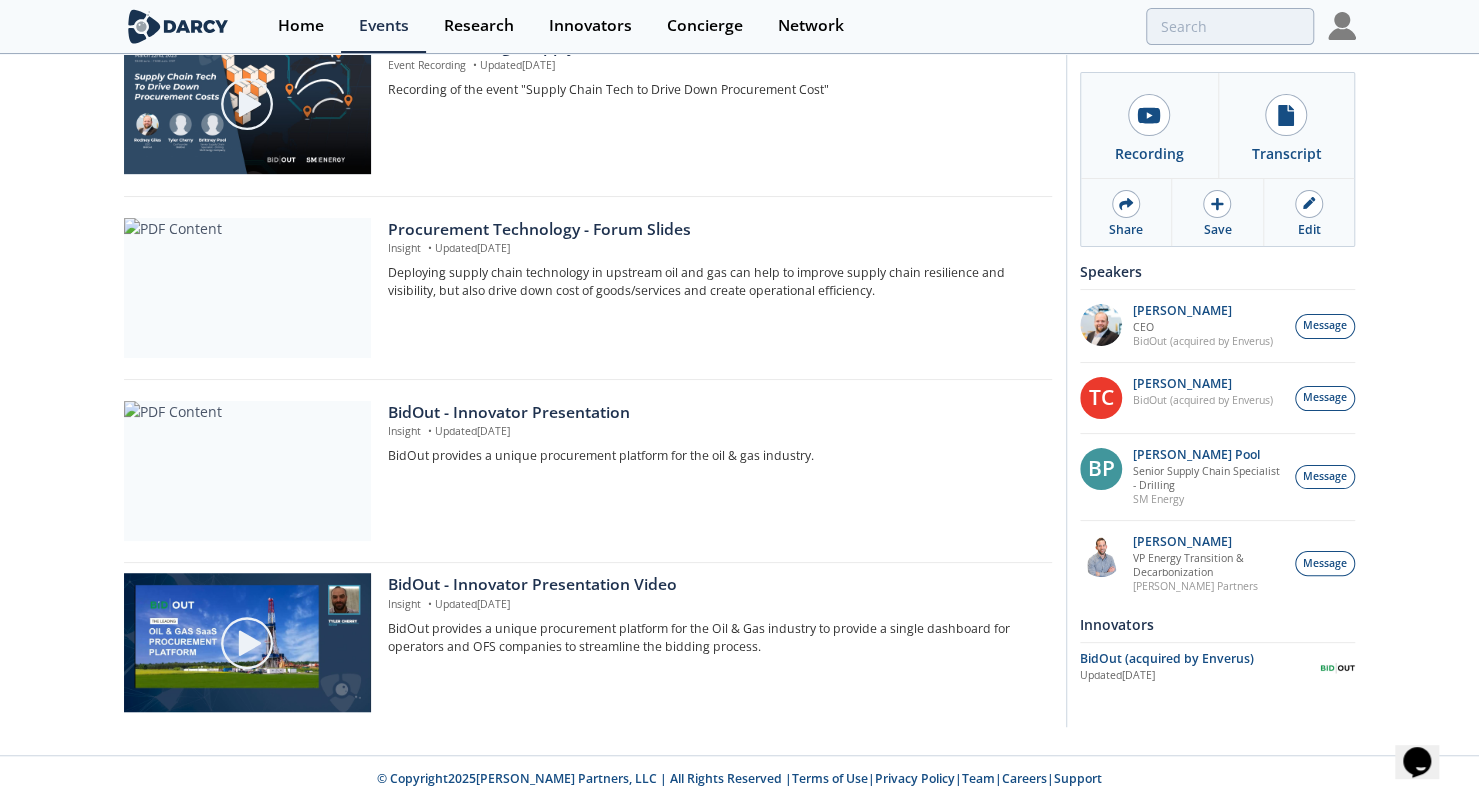 scroll, scrollTop: 446, scrollLeft: 0, axis: vertical 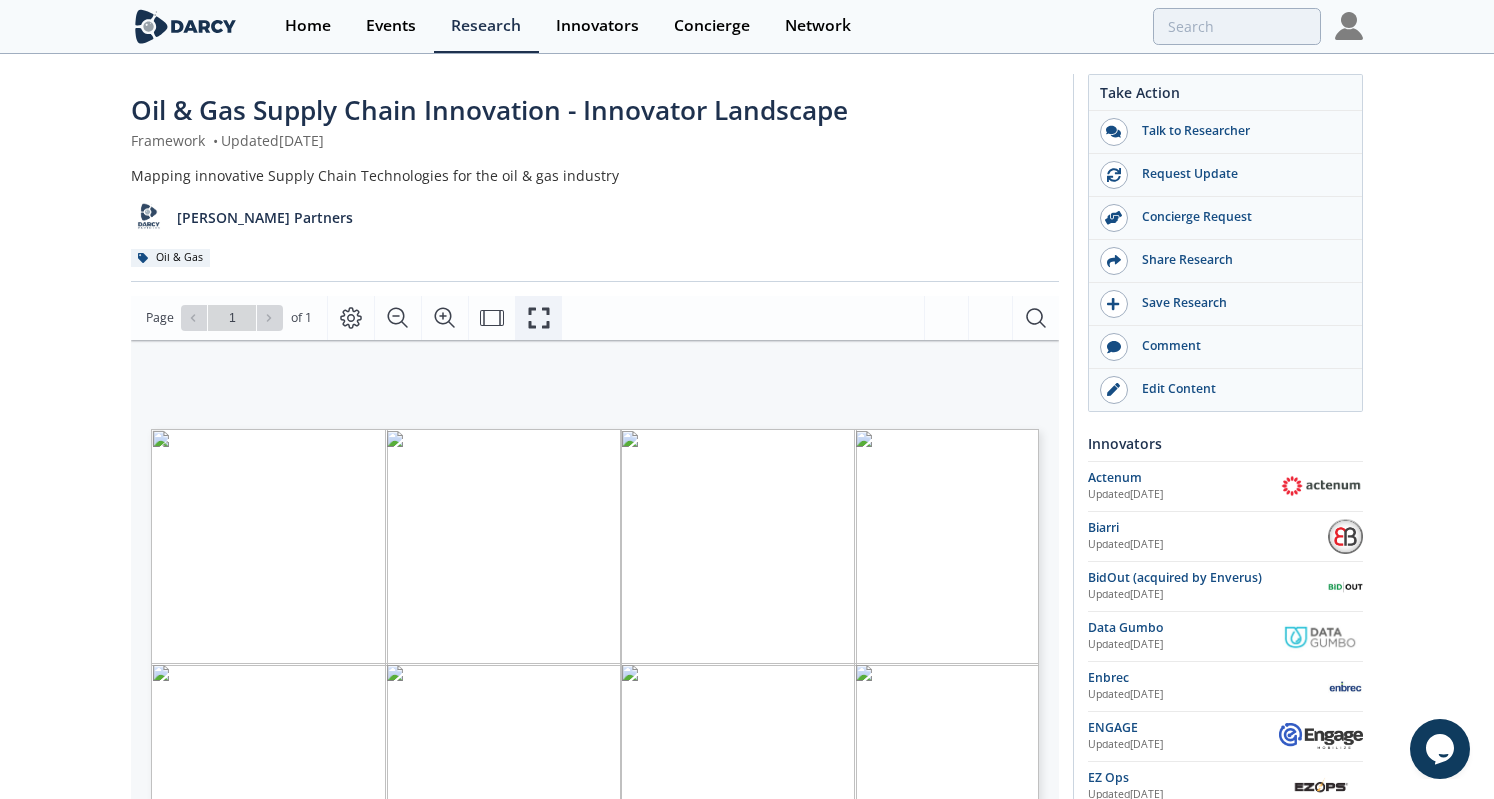 click at bounding box center [538, 318] 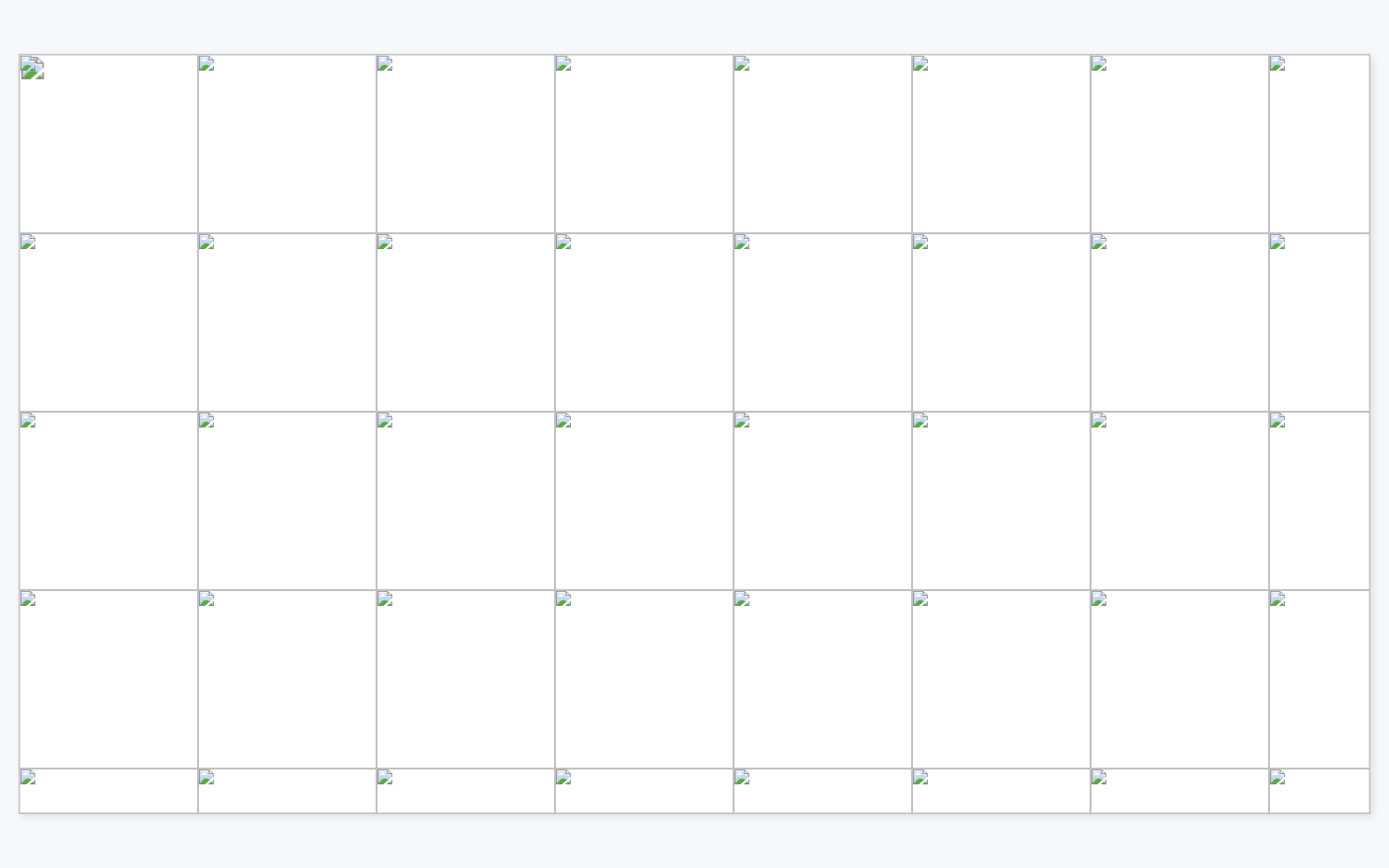 click on "Proprietary and confidential
End - to - End Field Service Management Suites ( Framework )
SUPPLY CHAIN INNOVATION
INNOVATOR LANDSCAPE (FOR UPSTREAM OIL & GAS)
PROCUREMENT TECHNOLOGY
• GOAL:  Drive down budgets by reducing cost of
services/products, eliminate waste spend and improve process
efficiency
• LANDSCAPE:  Operators tend to either have manual operations
or heavy implementations with incumbent systems (SAP, Oracle,
etc.)
FIELD SERVICE OPERATIONS
• GOAL:  Managing service providers to increase
speed/quality of work and reduce time spent to
increase operational efficiency
• LANDSCAPE:  Multiple E&P specific emerging
technology vendor options managing different type
of services and part of the value chain
DATA & IoT NEEDS
FORECASTING, ANALYTICS, OPTIMIZATION  Work Order
Generation
Scheduling &
Dispatch
Route
Optimization
Execution &
Tracking  Invoicing
Digital Twin / Control Tower  Optimization Solutions
AI - based Spend
•" at bounding box center [704, 434] 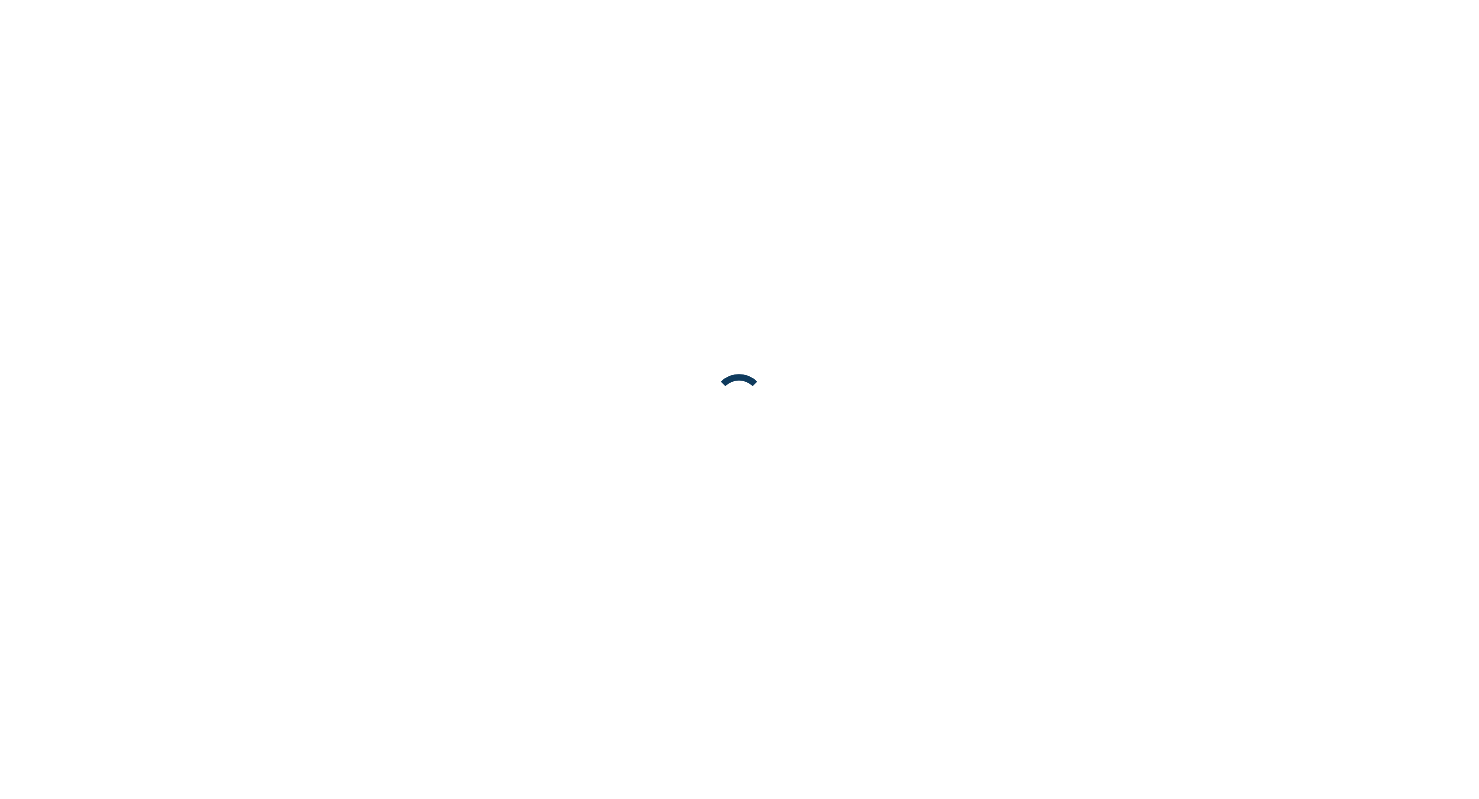 scroll, scrollTop: 0, scrollLeft: 0, axis: both 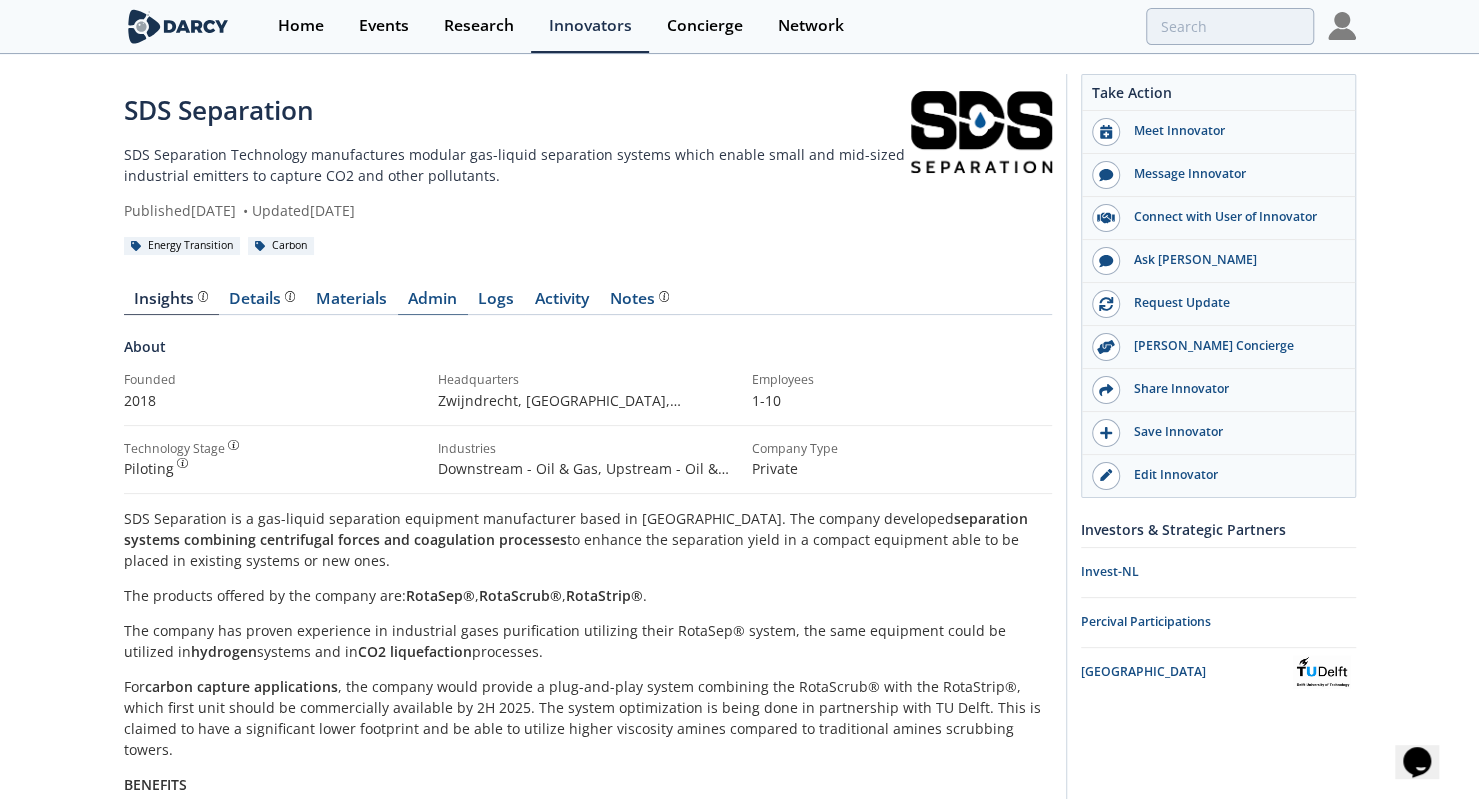 click on "Admin" at bounding box center [433, 303] 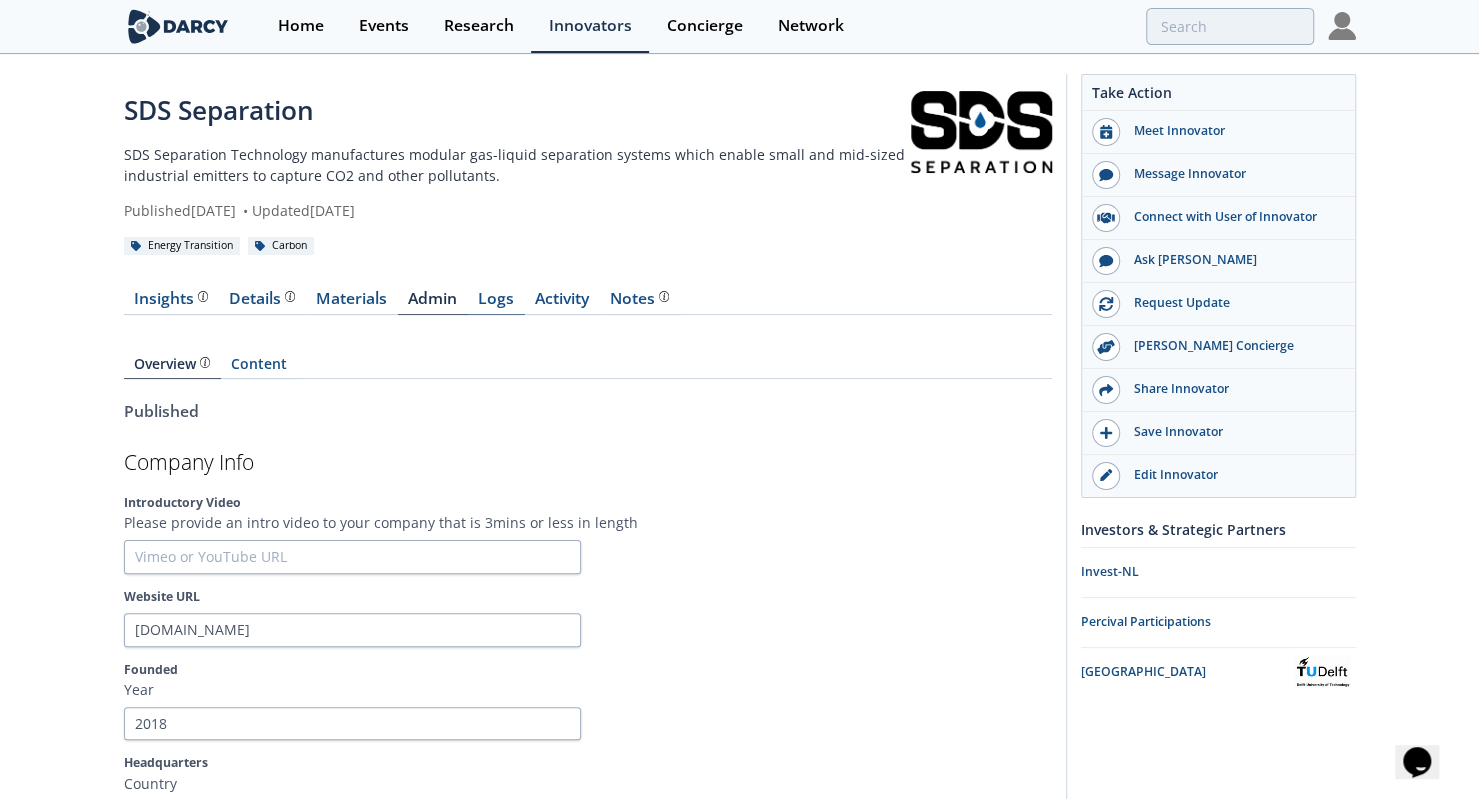 click on "Logs" at bounding box center [496, 303] 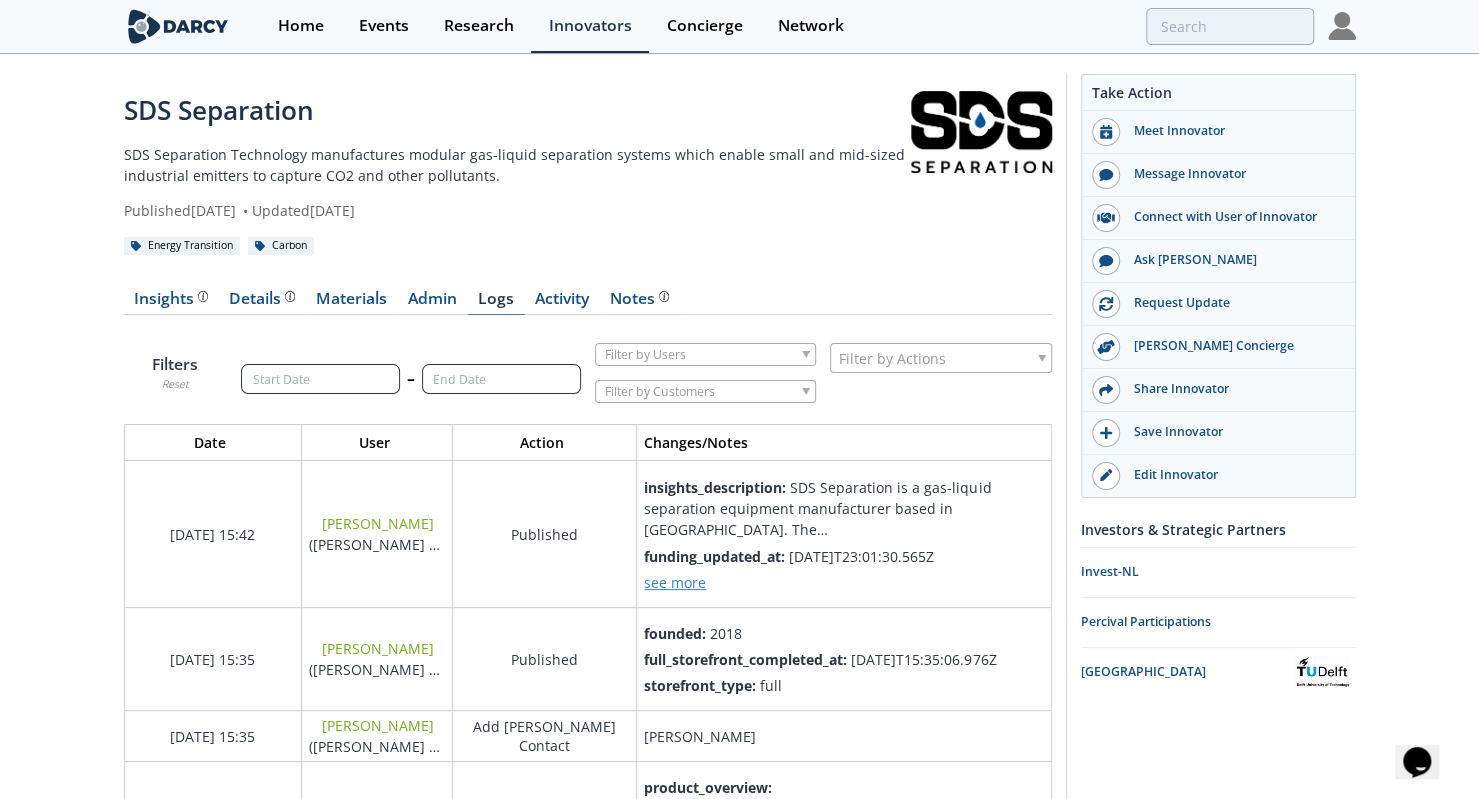 scroll, scrollTop: 10, scrollLeft: 10, axis: both 